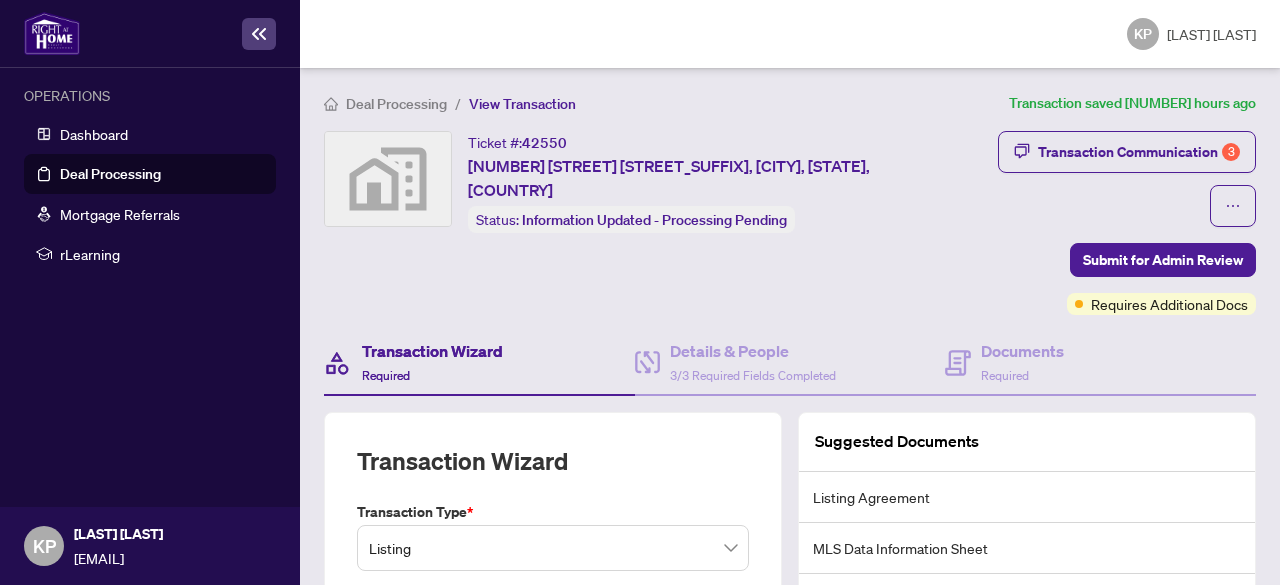 scroll, scrollTop: 0, scrollLeft: 0, axis: both 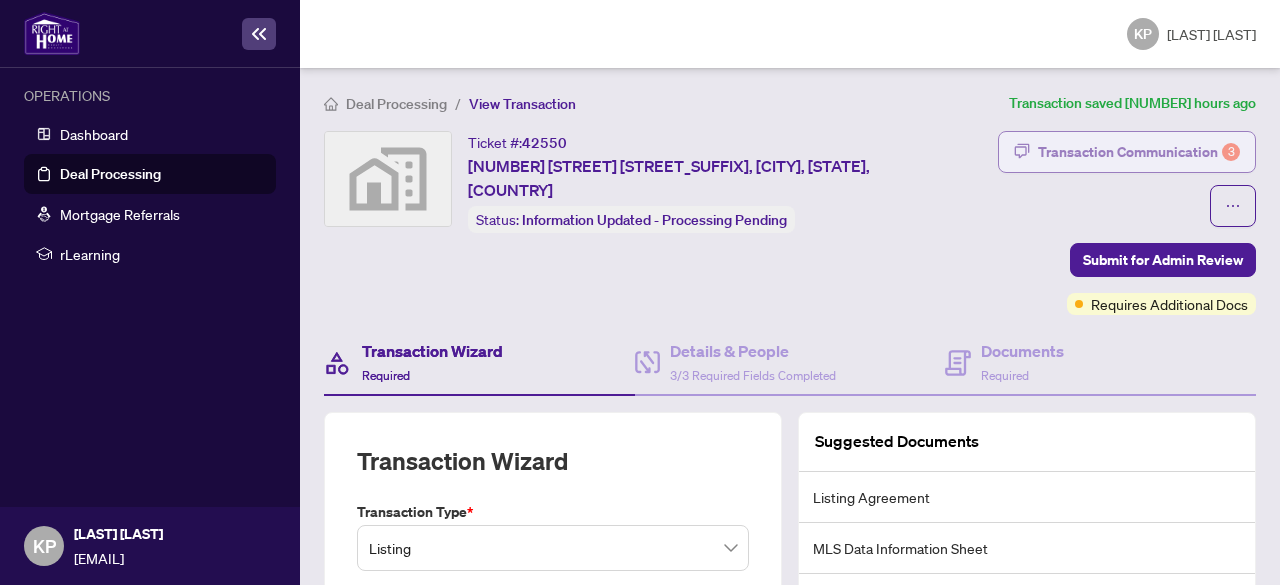 click on "Transaction Communication 3" at bounding box center (1139, 152) 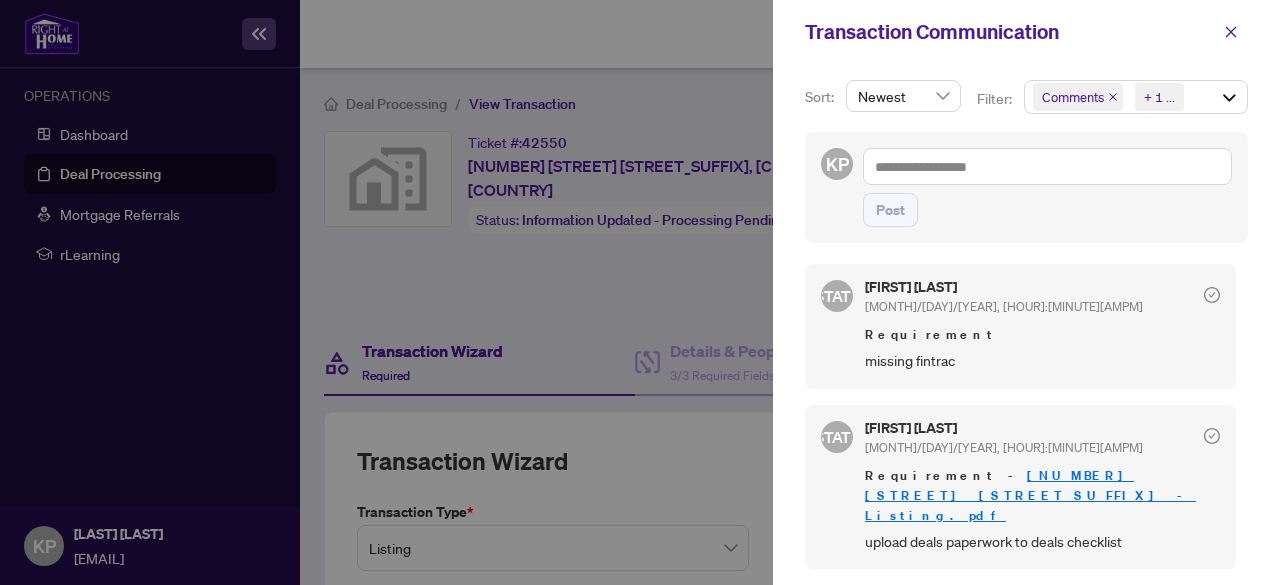 scroll, scrollTop: 4, scrollLeft: 0, axis: vertical 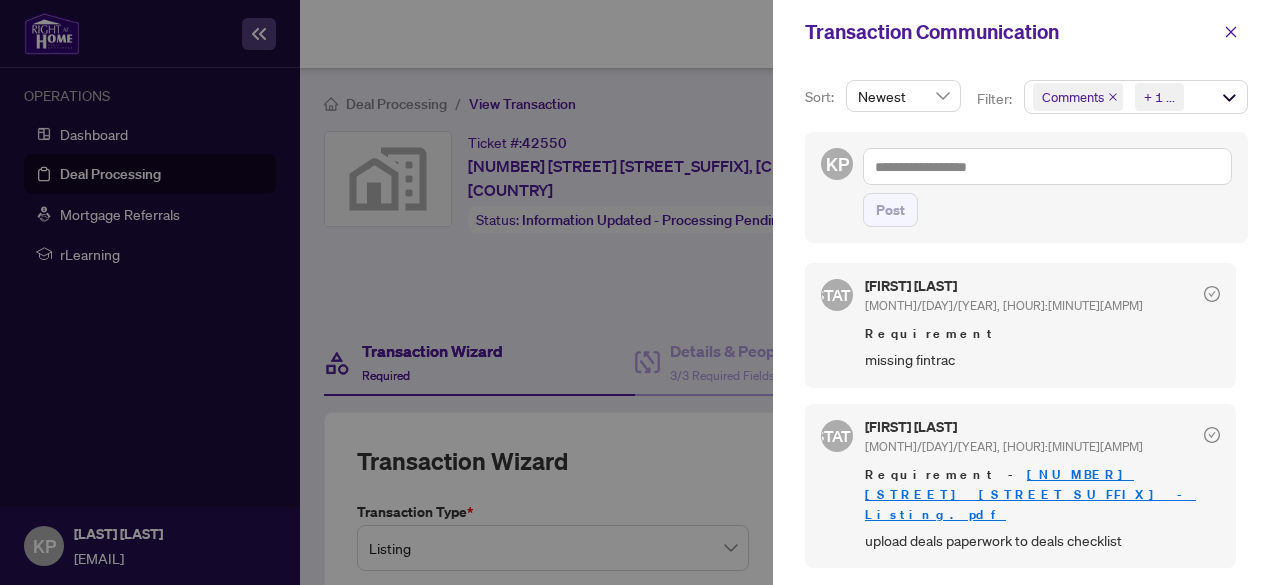 click on "[NUMBER] [STREET] [STREET_SUFFIX]  - Listing.pdf" at bounding box center (1030, 494) 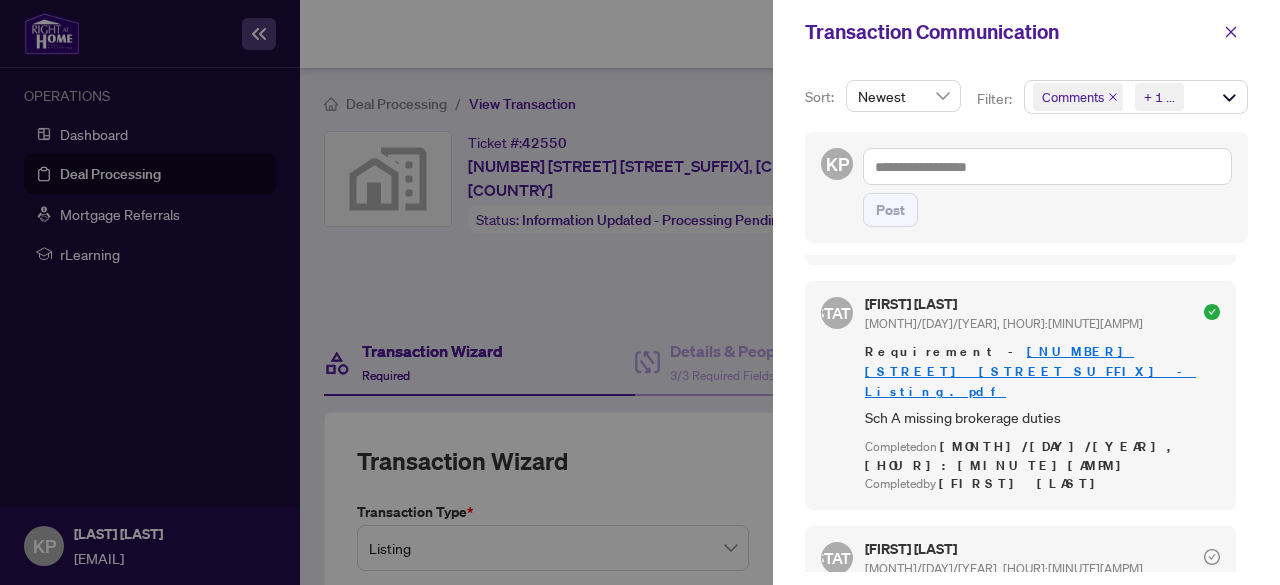 scroll, scrollTop: 304, scrollLeft: 0, axis: vertical 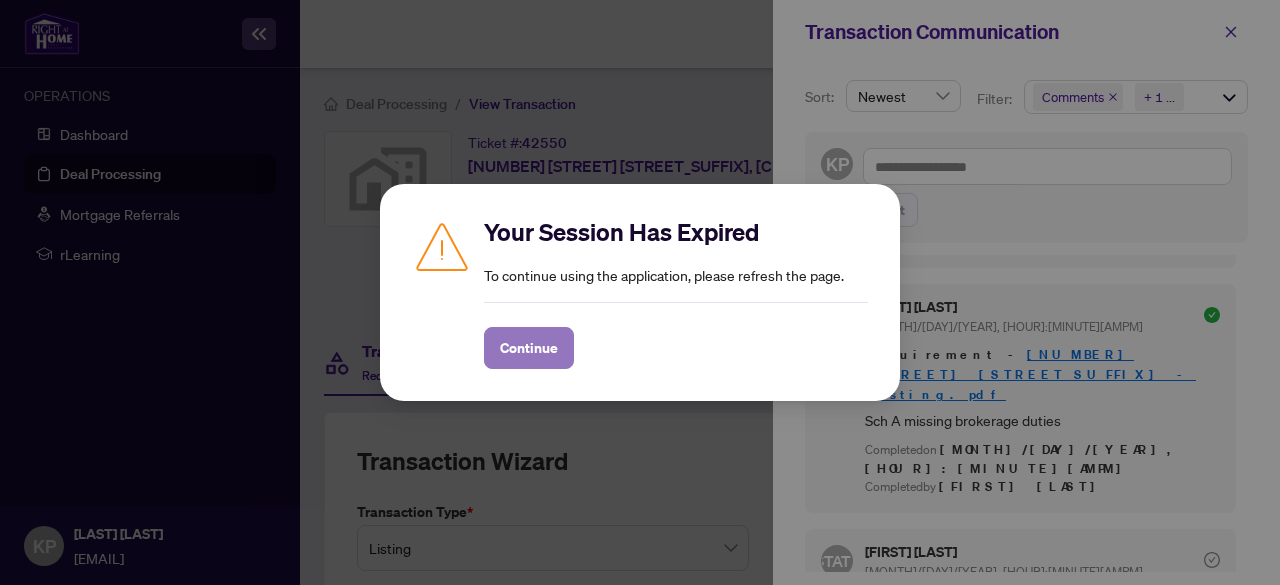 click on "Continue" at bounding box center [529, 348] 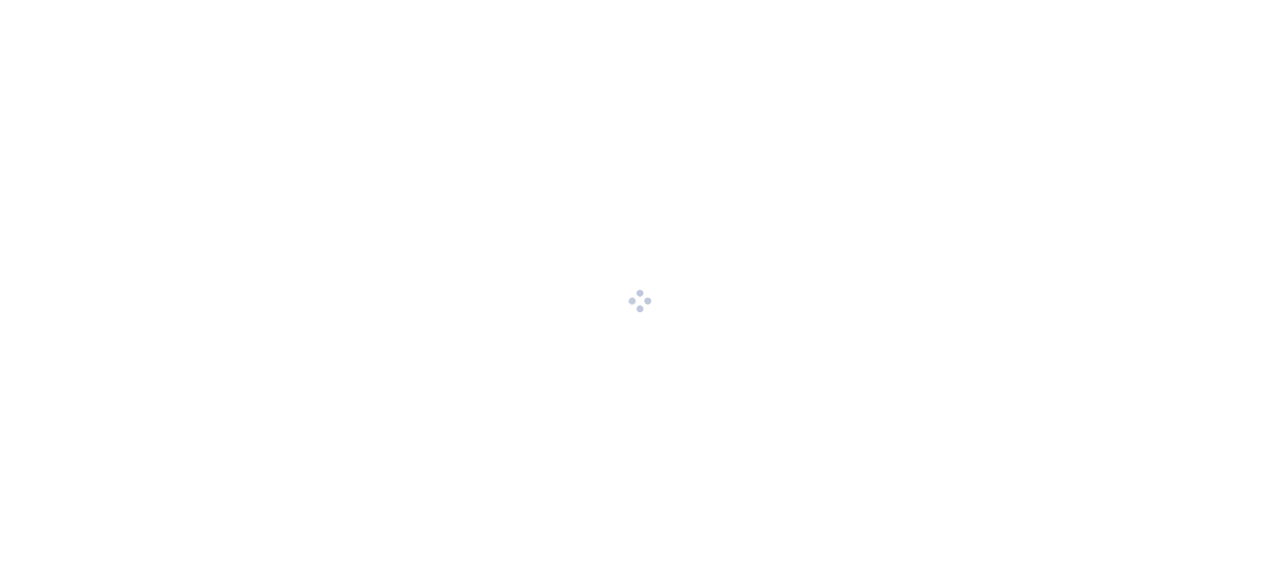 scroll, scrollTop: 0, scrollLeft: 0, axis: both 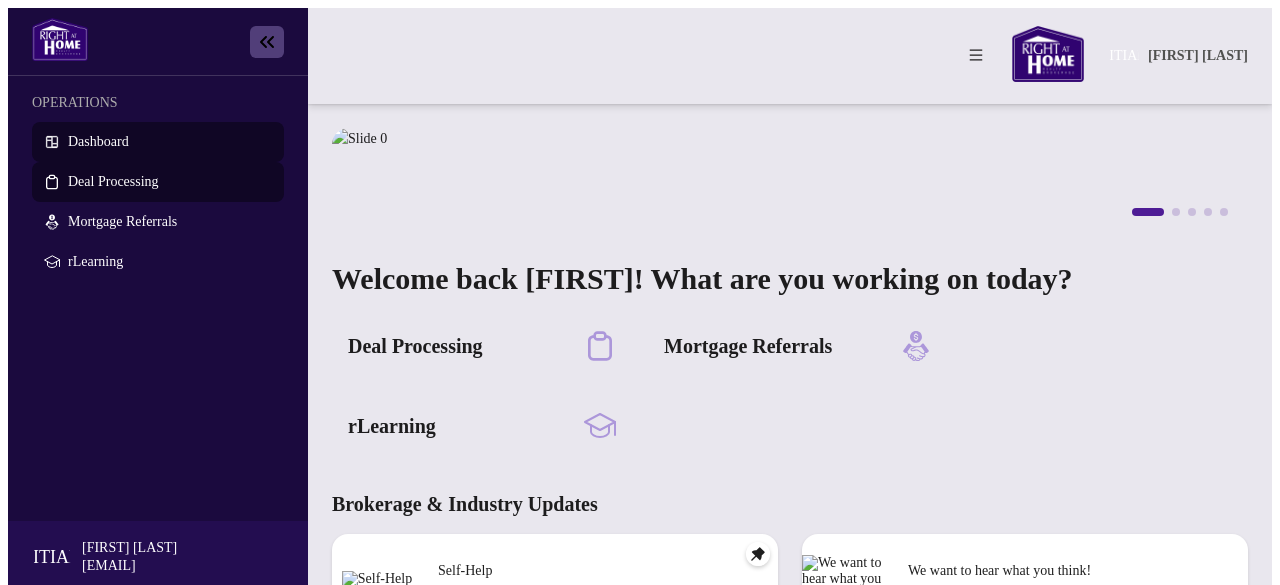click on "Deal Processing" at bounding box center [113, 181] 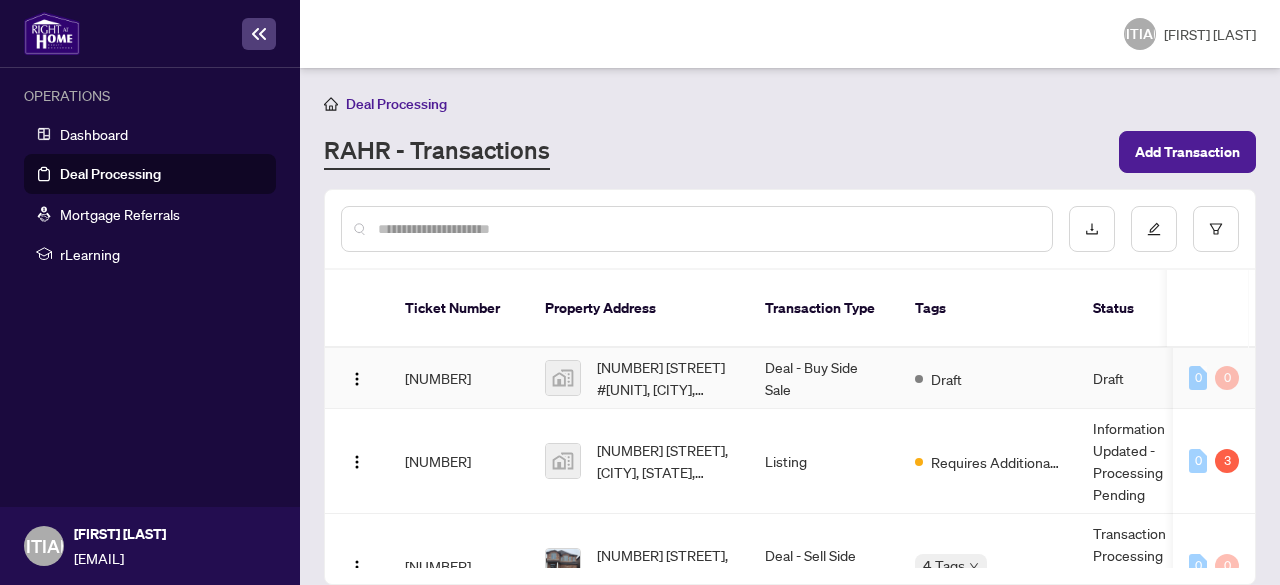click on "Deal - Buy Side Sale" at bounding box center [824, 378] 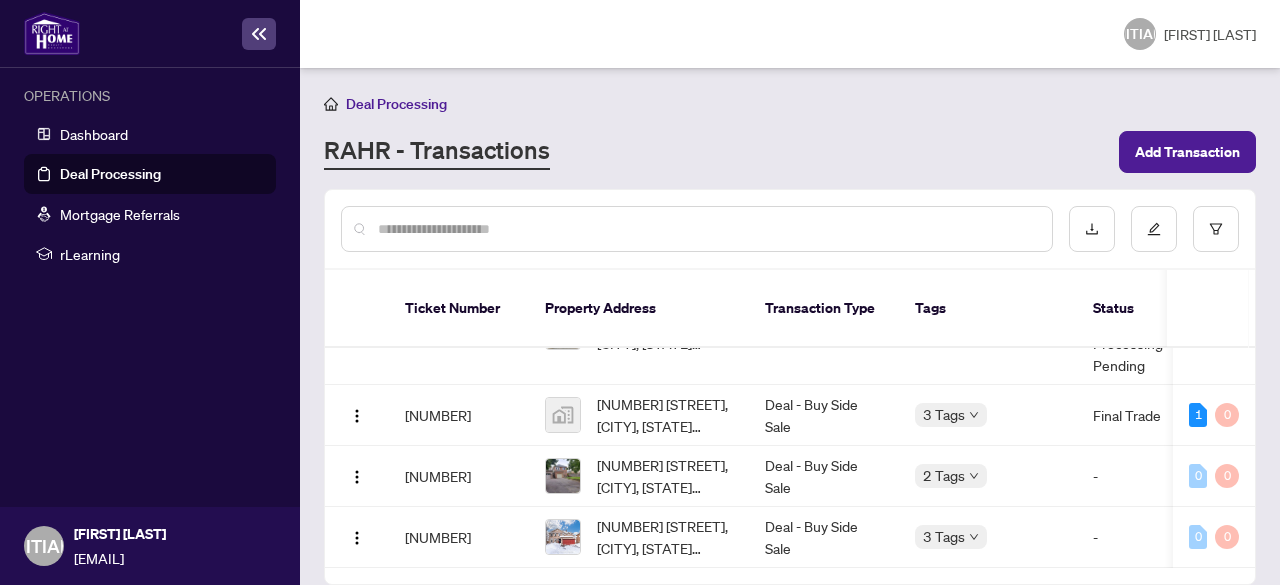 scroll, scrollTop: 0, scrollLeft: 0, axis: both 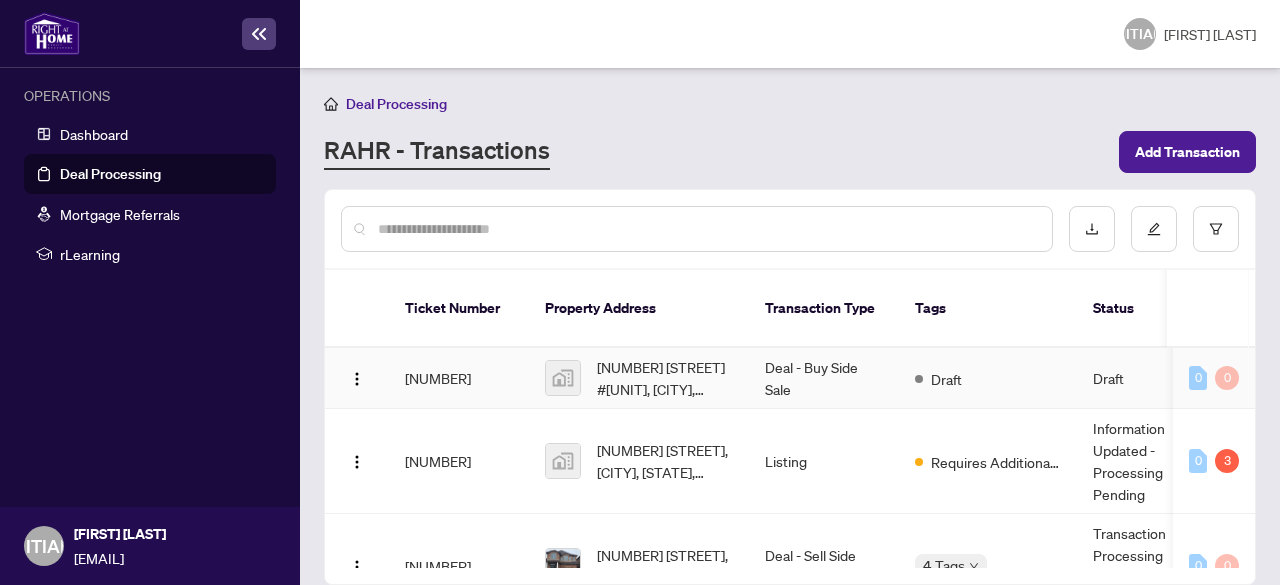 click on "Deal - Buy Side Sale" at bounding box center (824, 378) 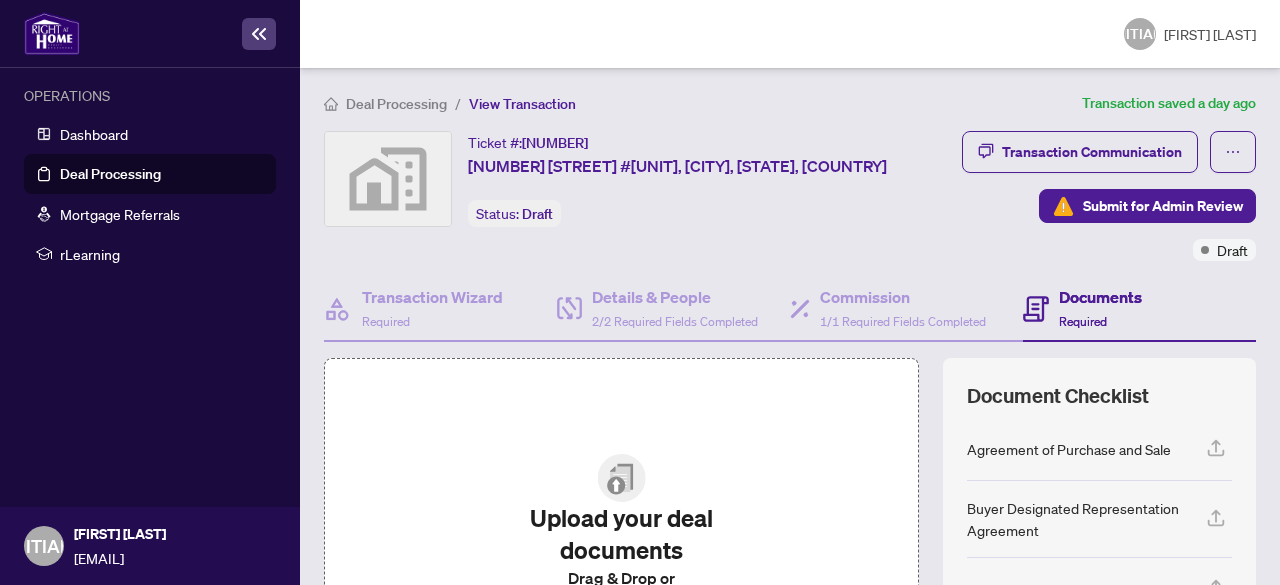 scroll, scrollTop: 213, scrollLeft: 0, axis: vertical 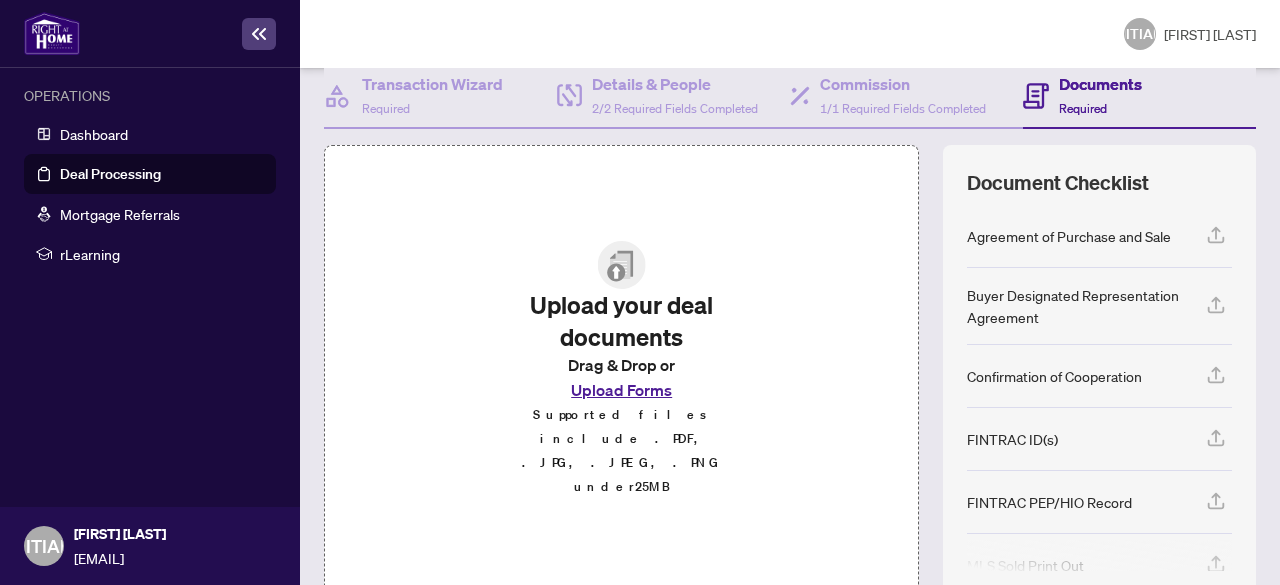 click on "Upload Forms" at bounding box center (621, 390) 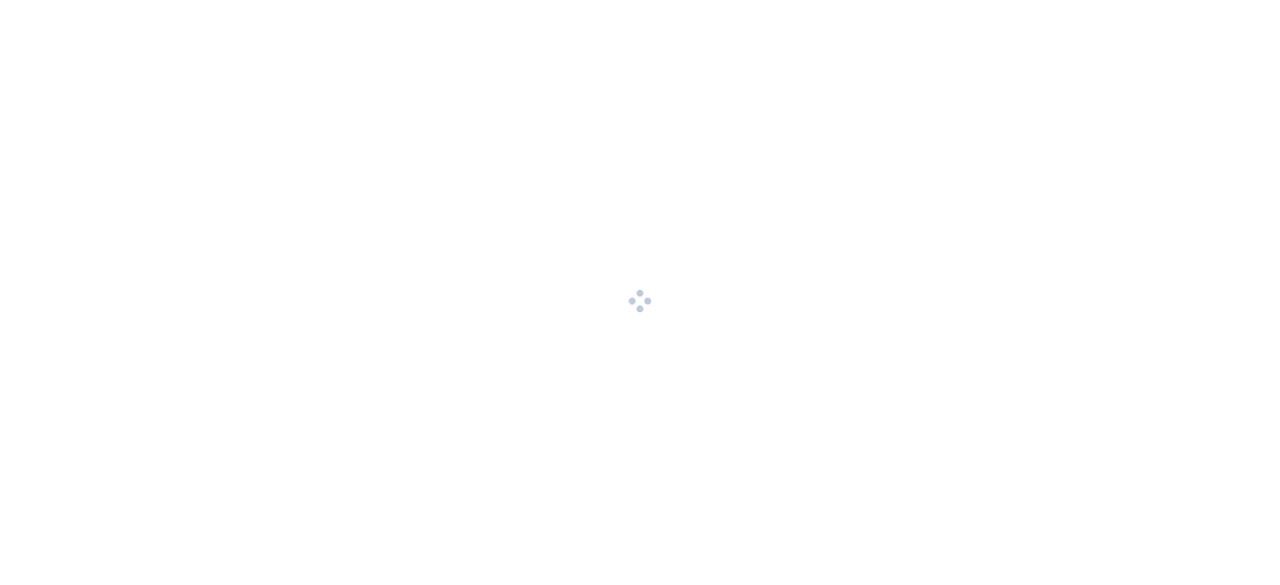 scroll, scrollTop: 0, scrollLeft: 0, axis: both 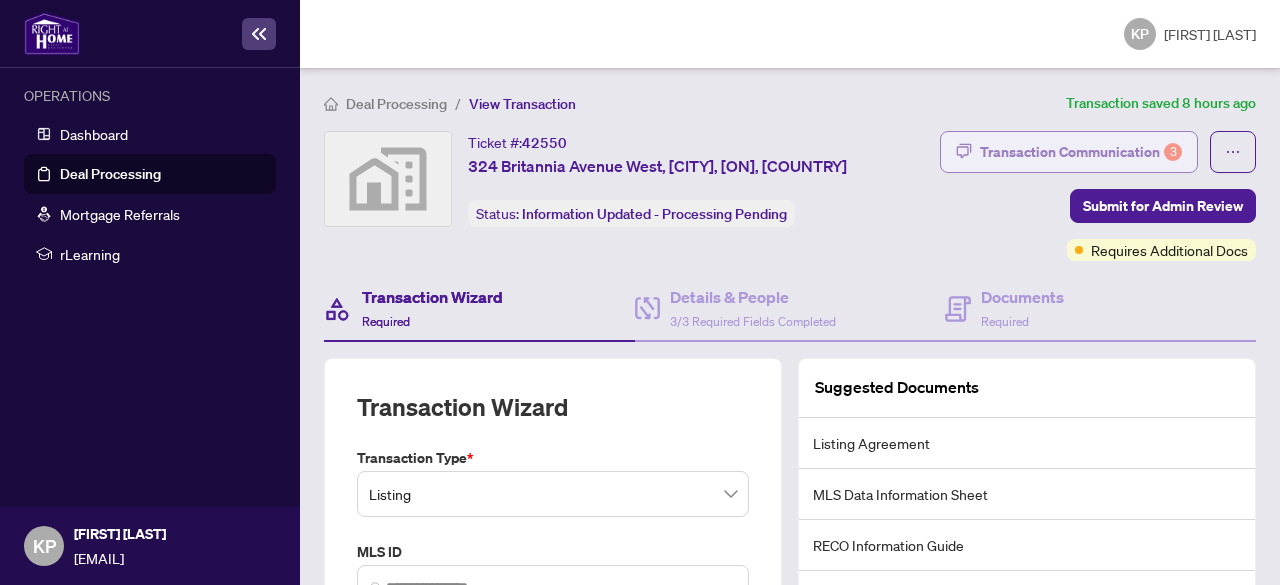 click on "Transaction Communication 3" at bounding box center (1081, 152) 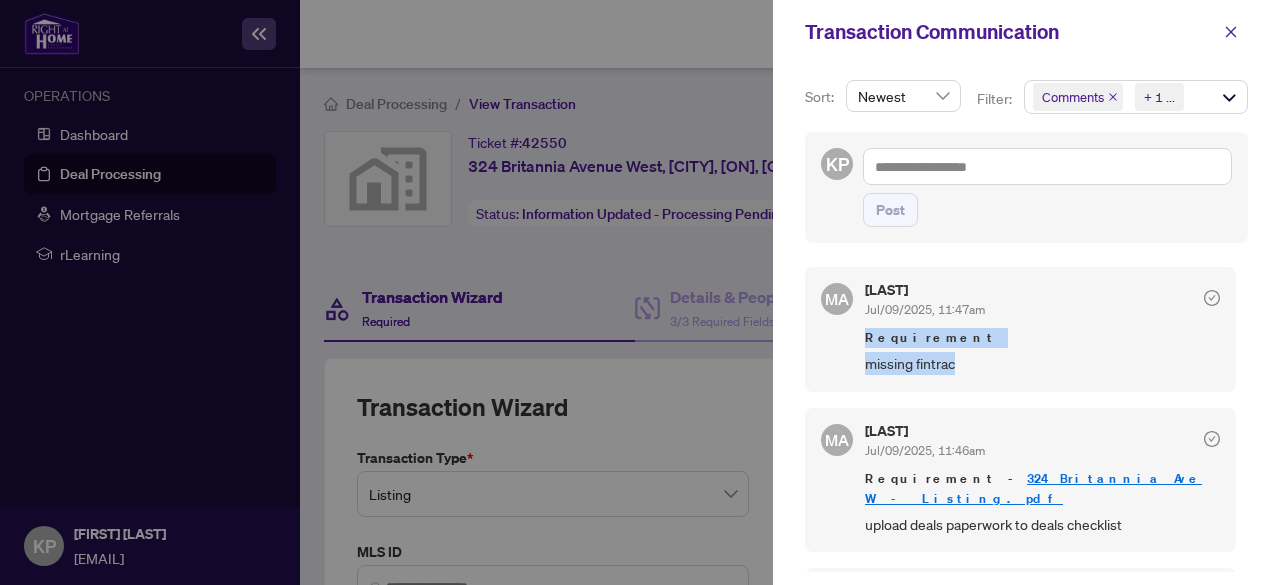 drag, startPoint x: 1243, startPoint y: 273, endPoint x: 1259, endPoint y: 344, distance: 72.780495 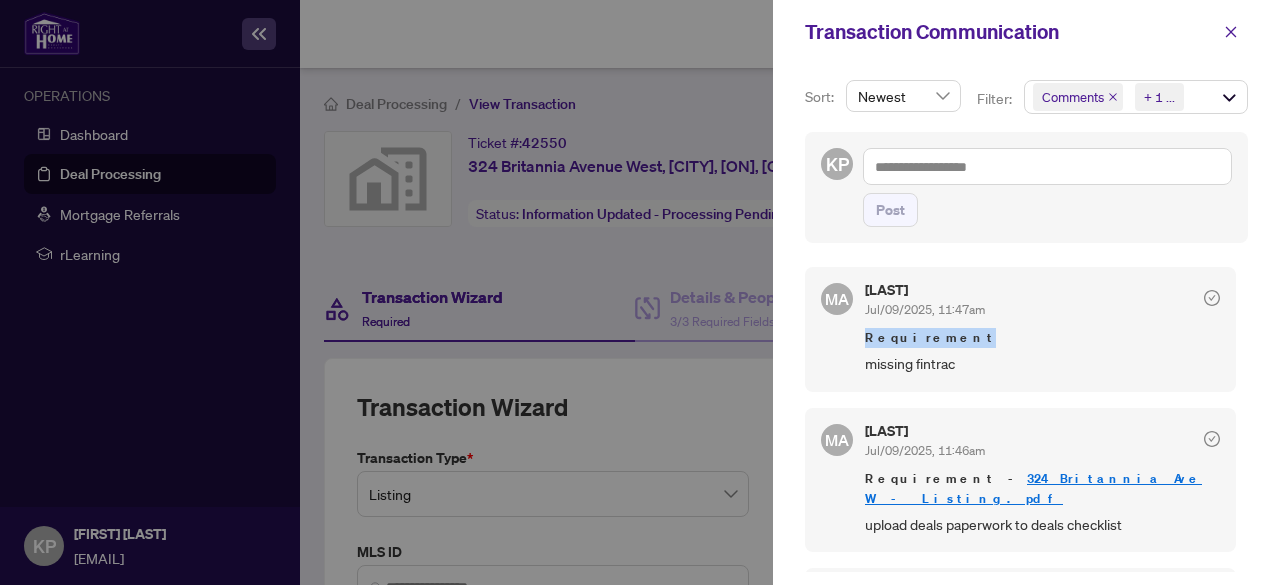 click on "Sort: Newest Filter: Comments Requirements + 1 ...   KP Post MA [FIRST] [LAST]   Jul/09/2025, 11:47am Requirement   missing fintrac MA [FIRST] [LAST]   Jul/09/2025, 11:46am Requirement    -  324 Britannia Ave W  - Listing.pdf upload deals paperwork to deals checklist MA [FIRST] [LAST]   Jul/09/2025, 11:41am Requirement    -  324 Britannia Ave W  - Listing.pdf Sch A missing brokerage duties Completed  on   Jul/09/2025, 11:46am Completed  by   [LAST] MA [FIRST] [LAST]   Jul/09/2025, 11:40am Requirement    -  324 Britannia Ave W  - Listing.pdf wrong LA, use form 271 JW [FIRST] [LAST]   Jul/07/2025, 10:17am please upload the documents" at bounding box center (1026, 324) 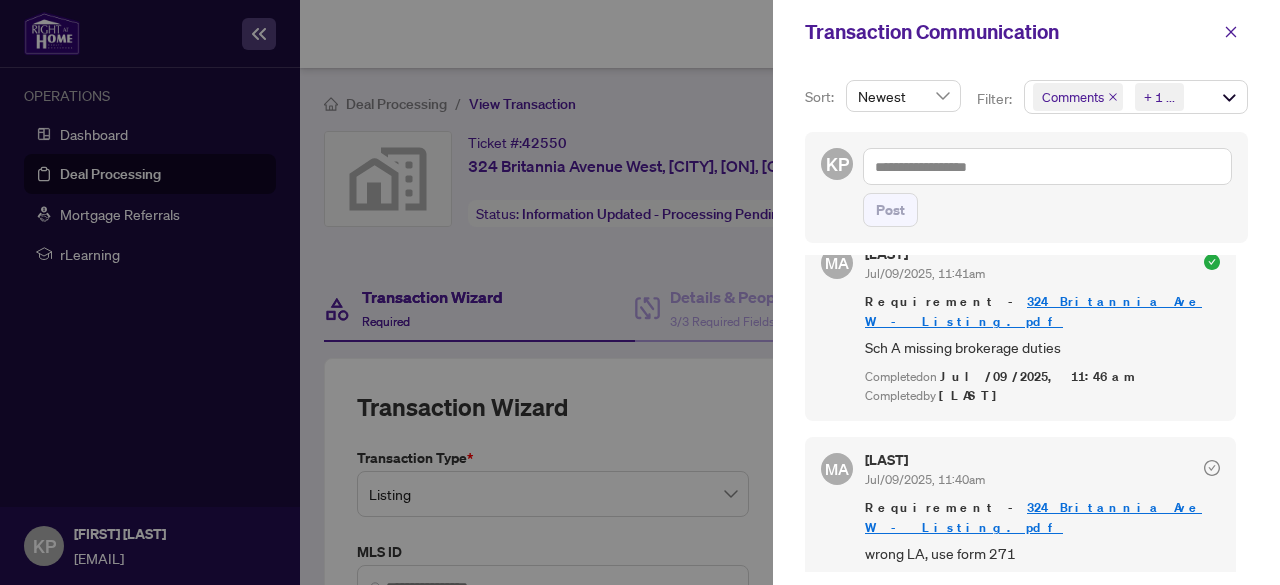 scroll, scrollTop: 322, scrollLeft: 0, axis: vertical 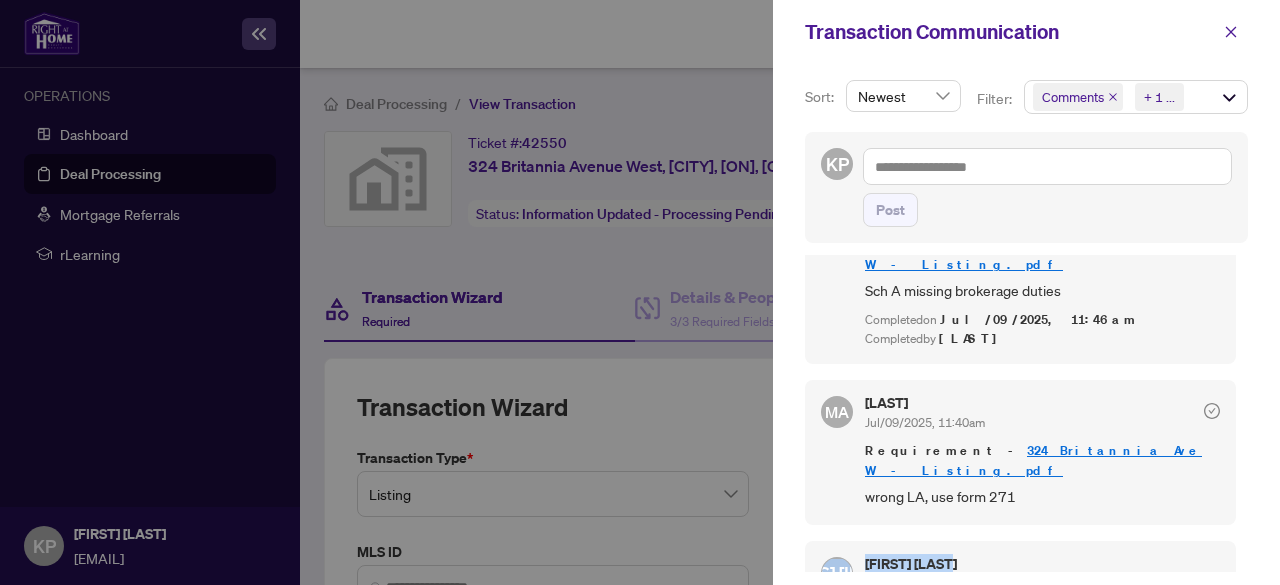 drag, startPoint x: 1234, startPoint y: 460, endPoint x: 1250, endPoint y: 483, distance: 28.01785 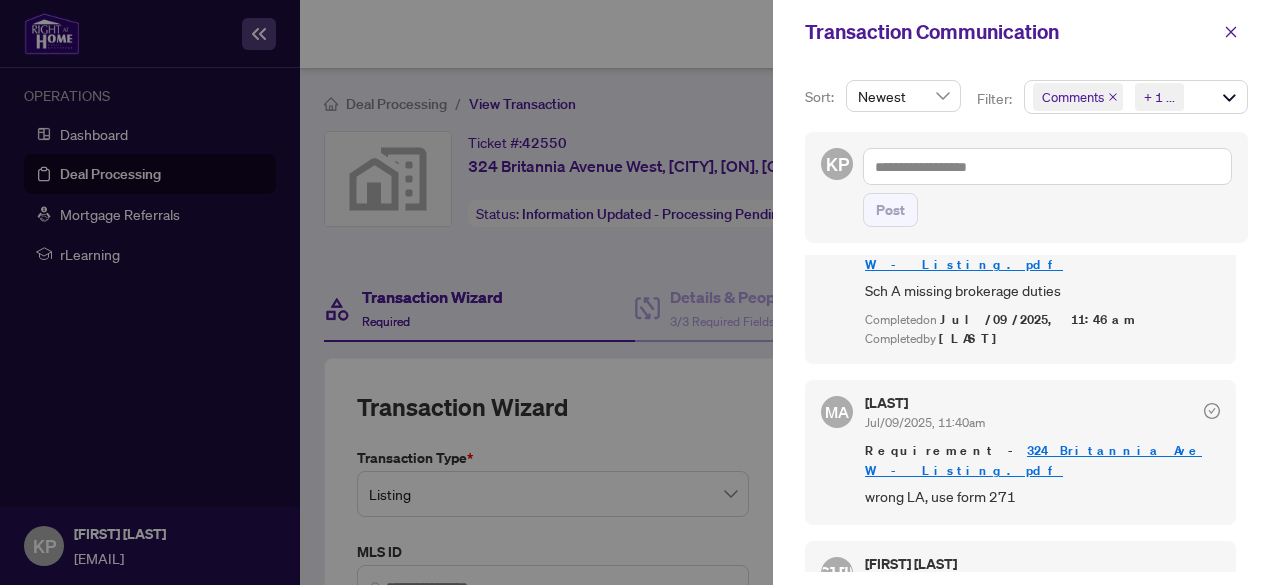 click on "MA [FIRST] [LAST]   Jul/09/2025, 11:47am Requirement   missing fintrac MA [FIRST] [LAST]   Jul/09/2025, 11:46am Requirement    -  324 Britannia Ave W  - Listing.pdf upload deals paperwork to deals checklist MA [FIRST] [LAST]   Jul/09/2025, 11:41am Requirement    -  324 Britannia Ave W  - Listing.pdf Sch A missing brokerage duties Completed  on   Jul/09/2025, 11:46am Completed  by   [LAST] MA [FIRST] [LAST]   Jul/09/2025, 11:40am Requirement    -  324 Britannia Ave W  - Listing.pdf wrong LA, use form 271 JW [FIRST] [LAST]   Jul/07/2025, 10:17am please upload the documents" at bounding box center (1026, 413) 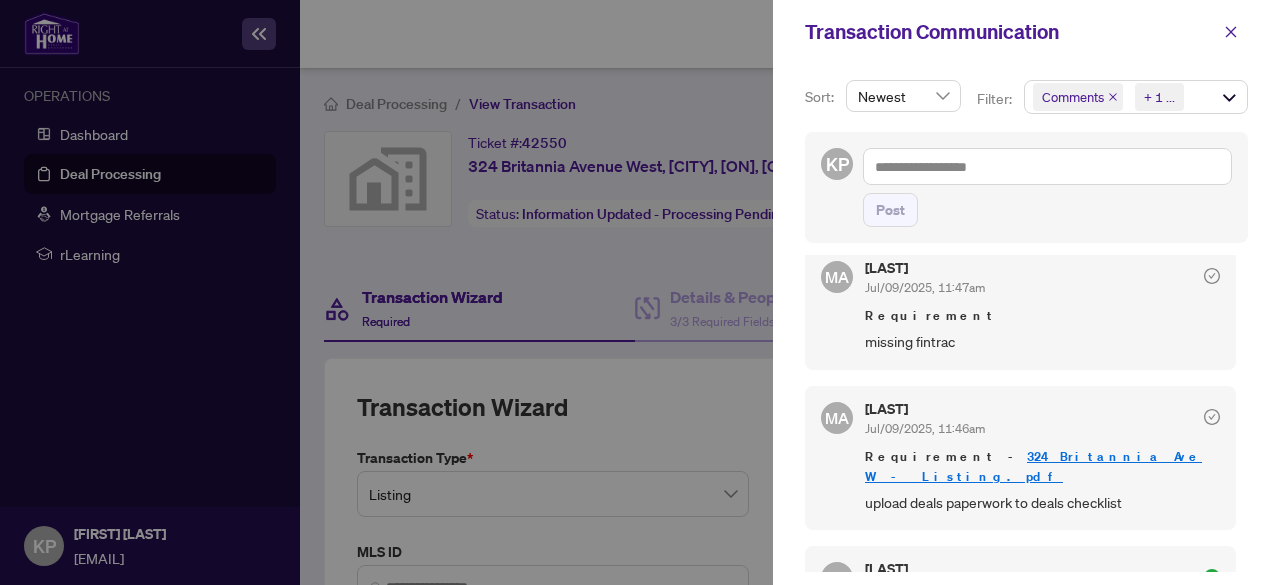 scroll, scrollTop: 0, scrollLeft: 0, axis: both 